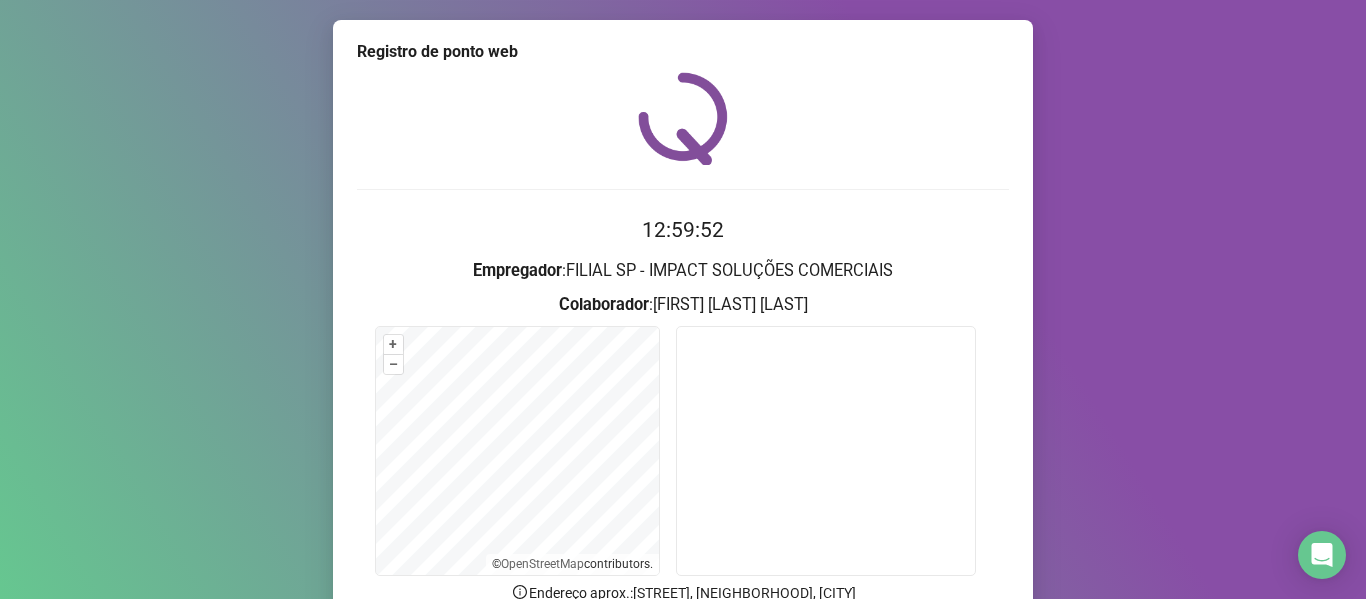 scroll, scrollTop: 0, scrollLeft: 0, axis: both 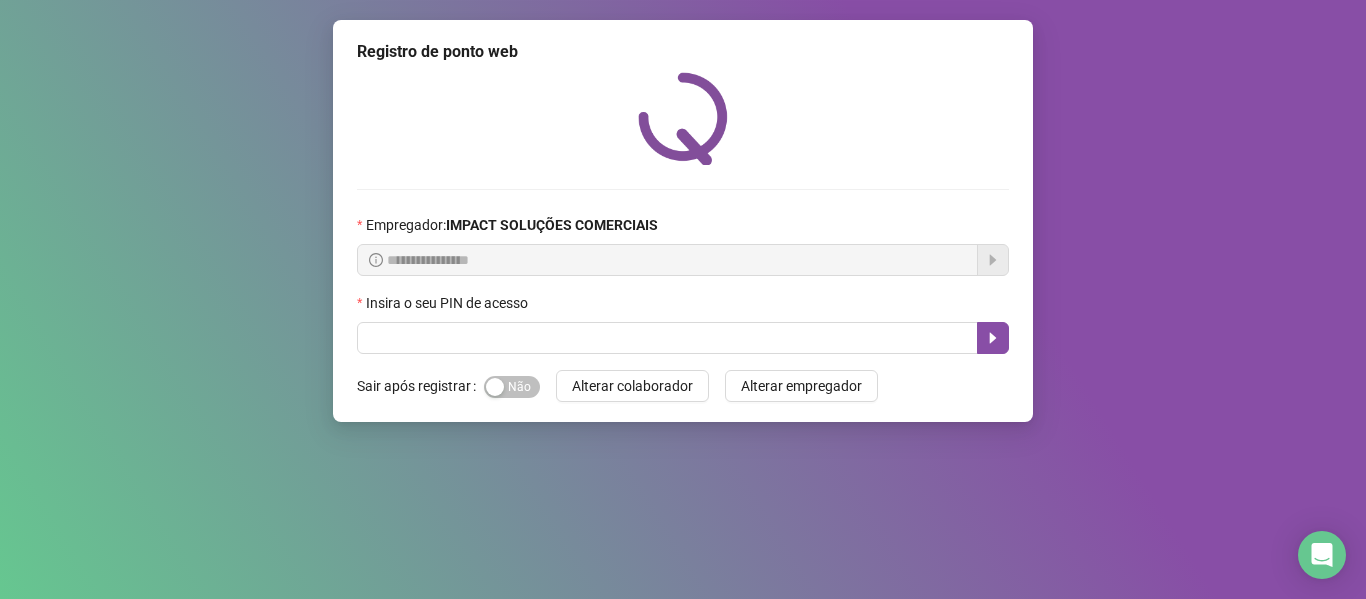 click on "**********" at bounding box center (683, 299) 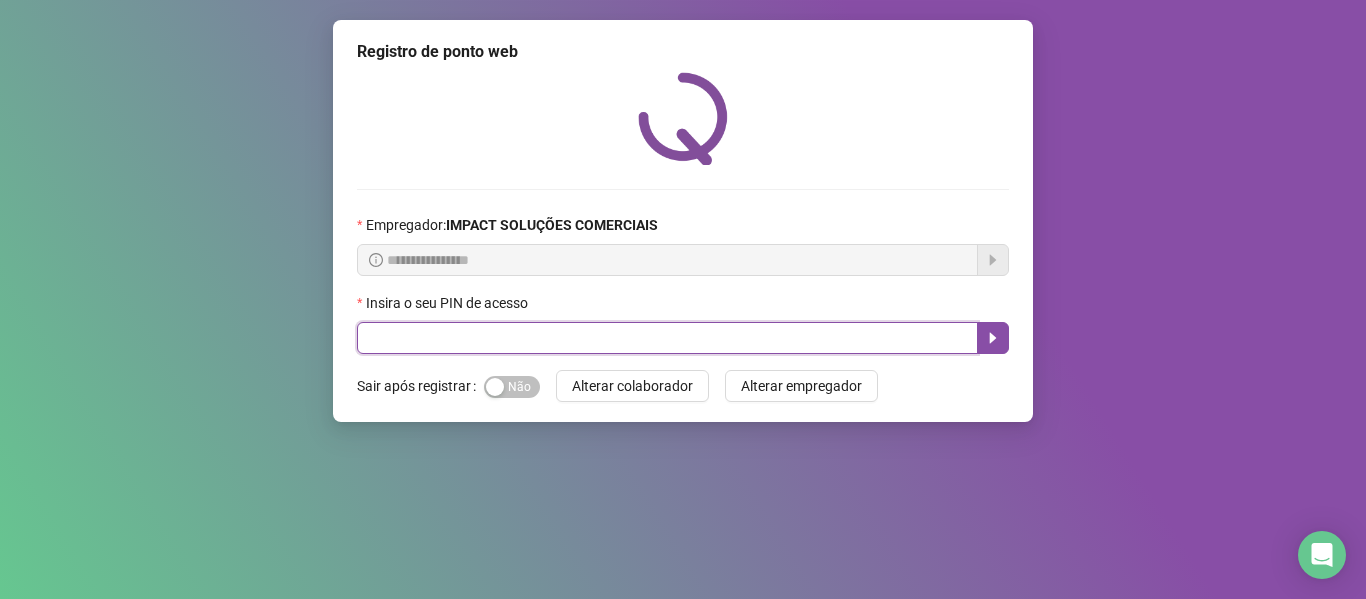 click at bounding box center [667, 338] 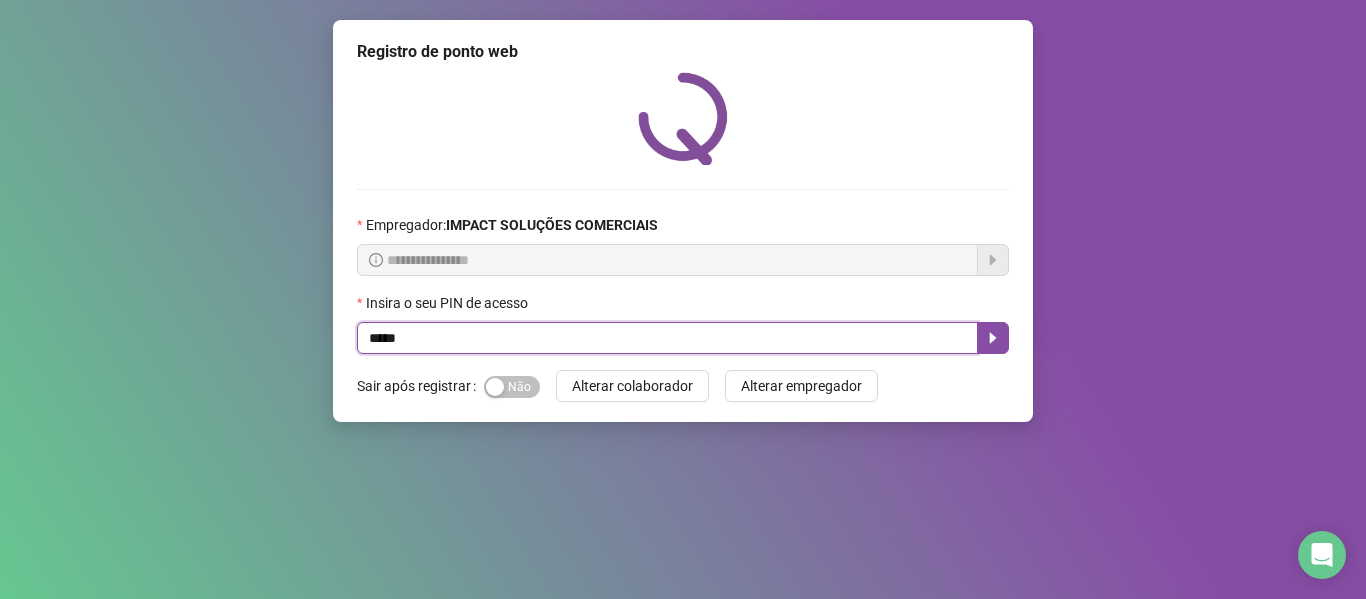 type on "*****" 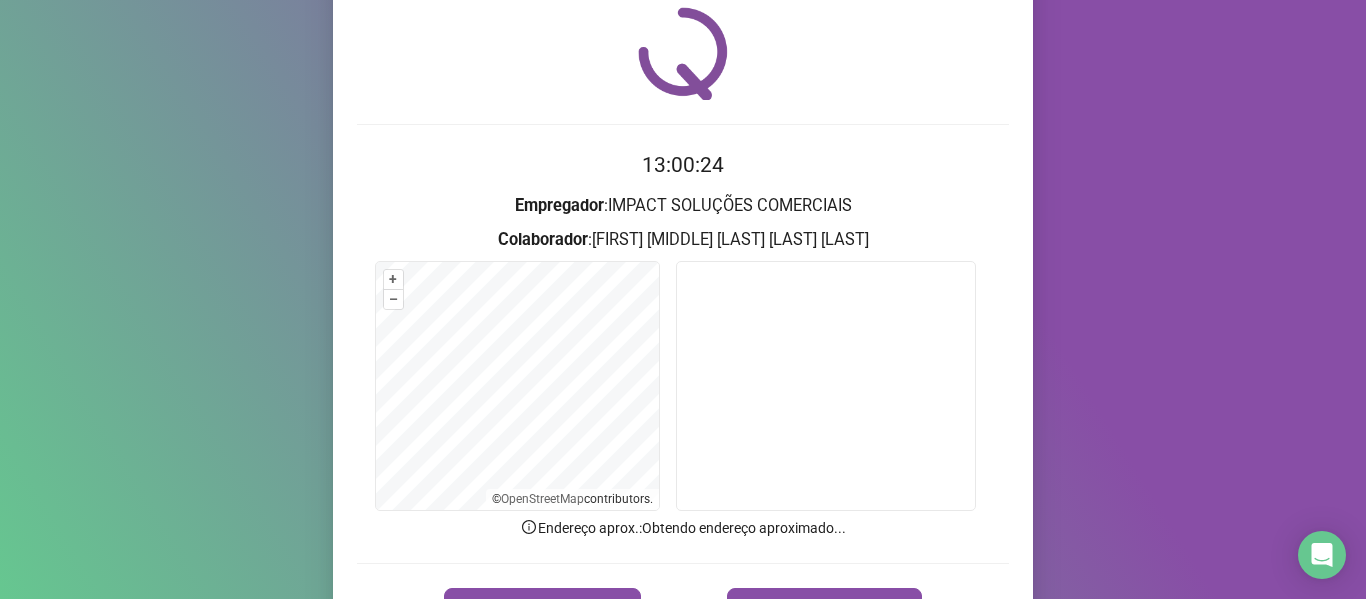 scroll, scrollTop: 100, scrollLeft: 0, axis: vertical 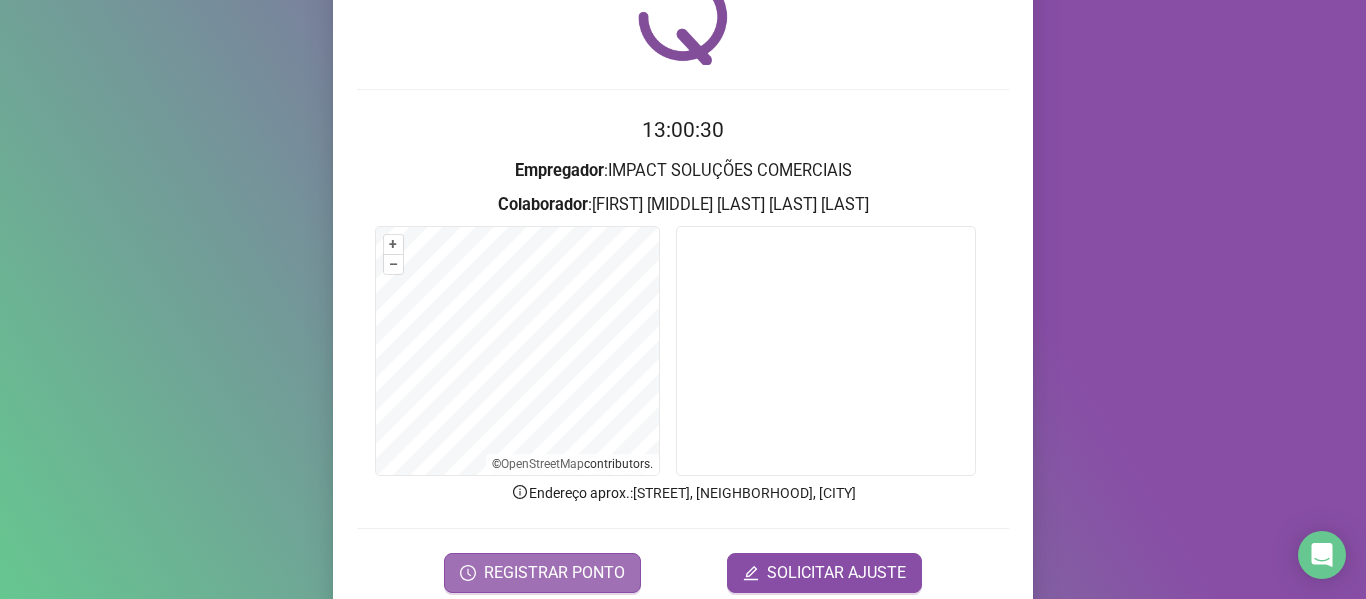 click on "REGISTRAR PONTO" at bounding box center [554, 573] 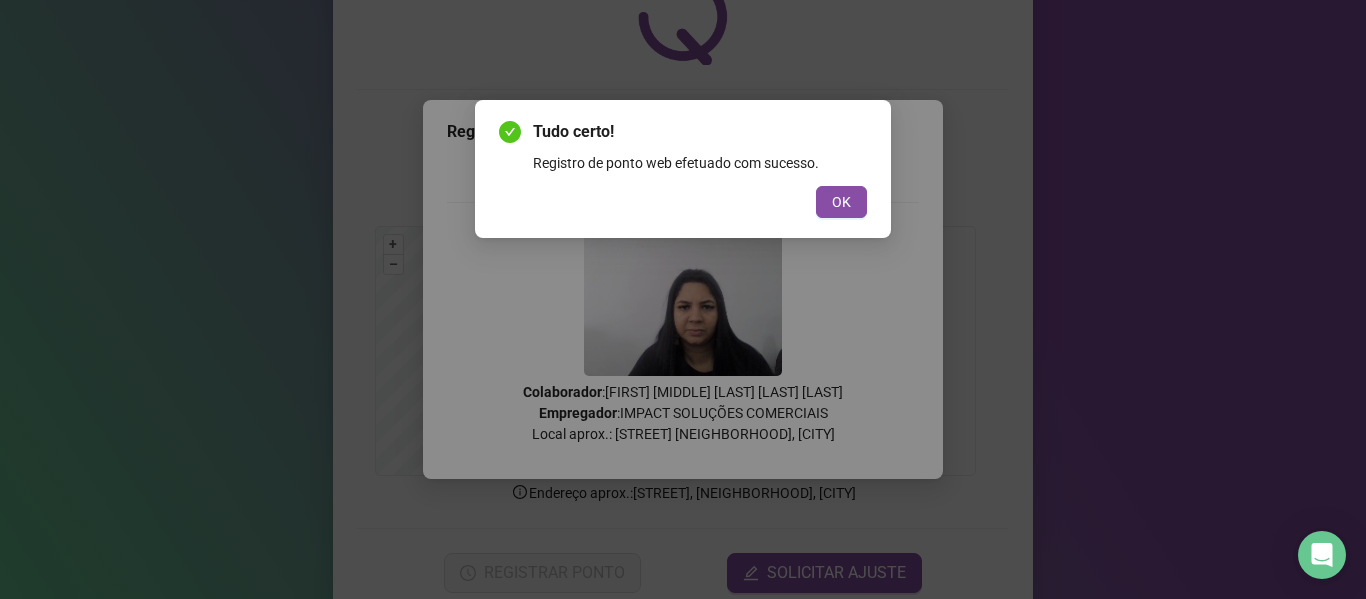drag, startPoint x: 853, startPoint y: 208, endPoint x: 814, endPoint y: 180, distance: 48.010414 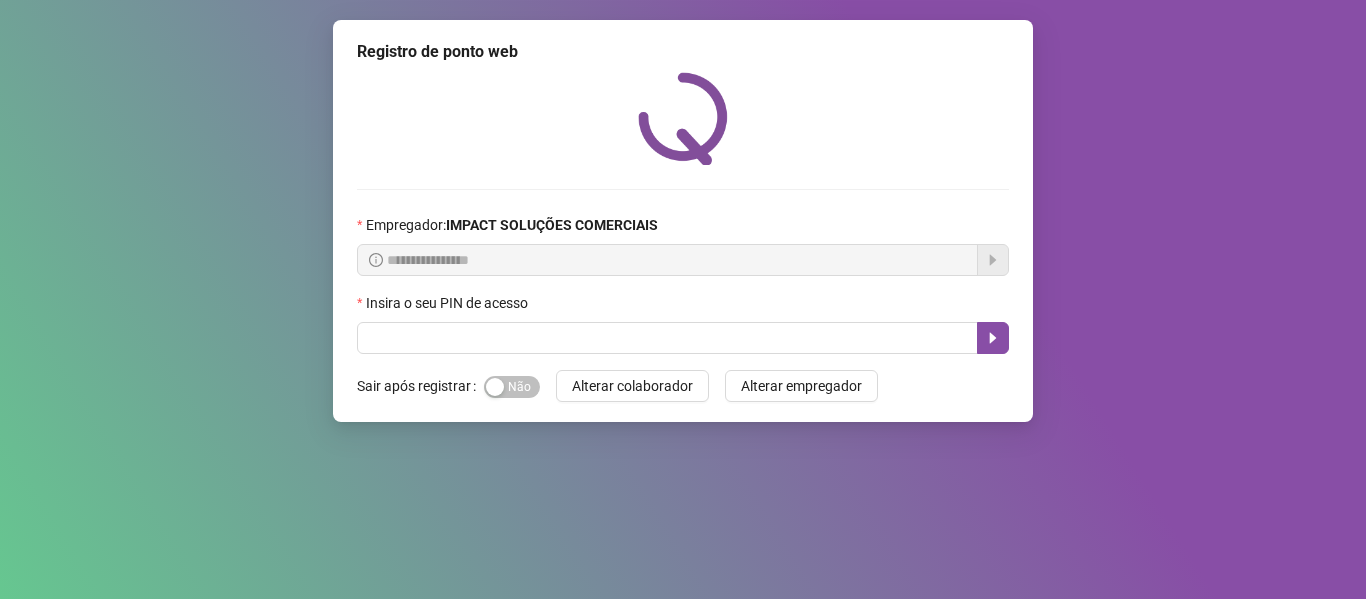 scroll, scrollTop: 0, scrollLeft: 0, axis: both 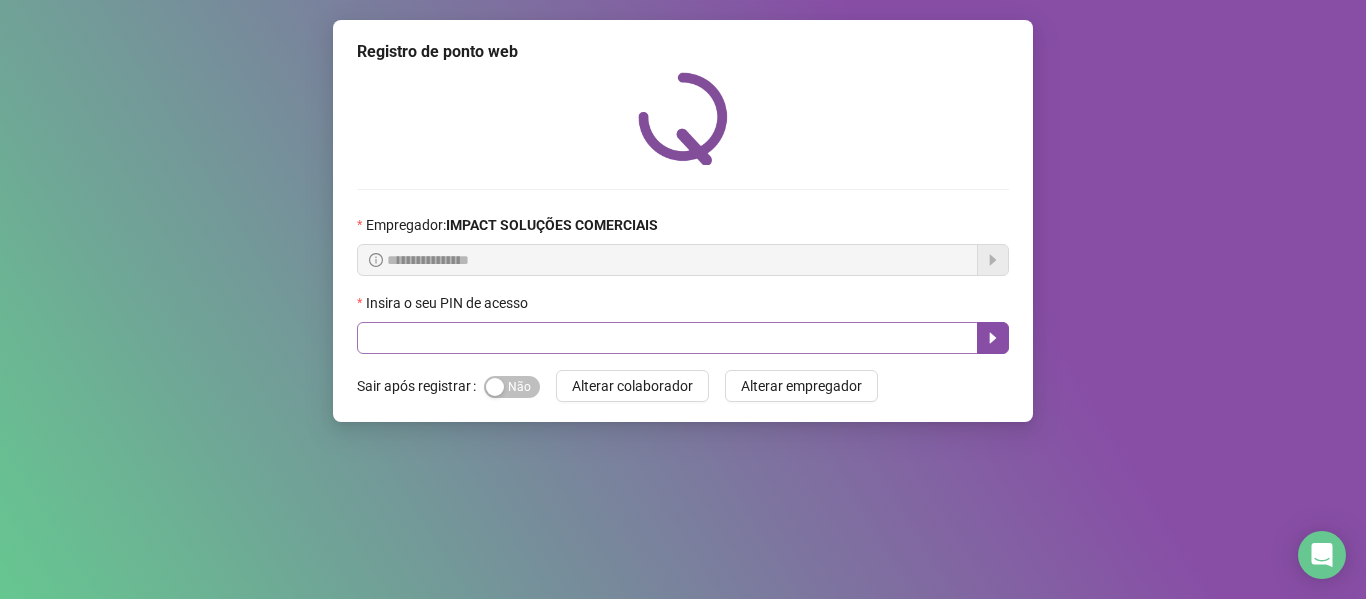 drag, startPoint x: 604, startPoint y: 321, endPoint x: 596, endPoint y: 333, distance: 14.422205 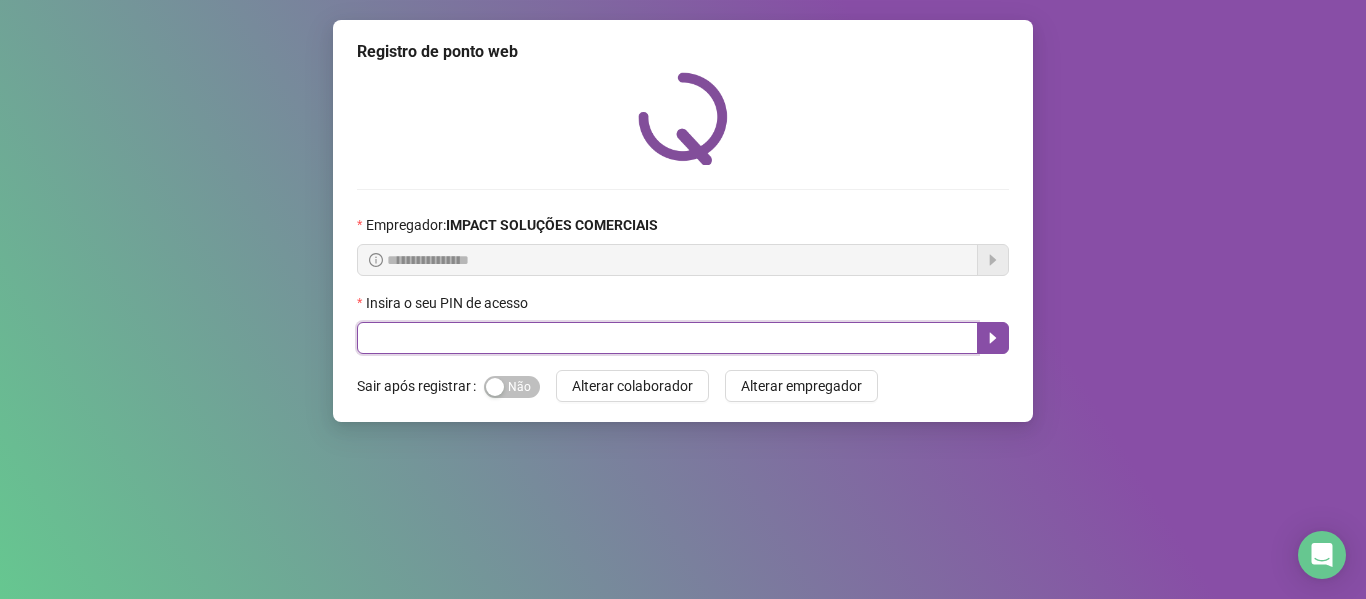 click at bounding box center [667, 338] 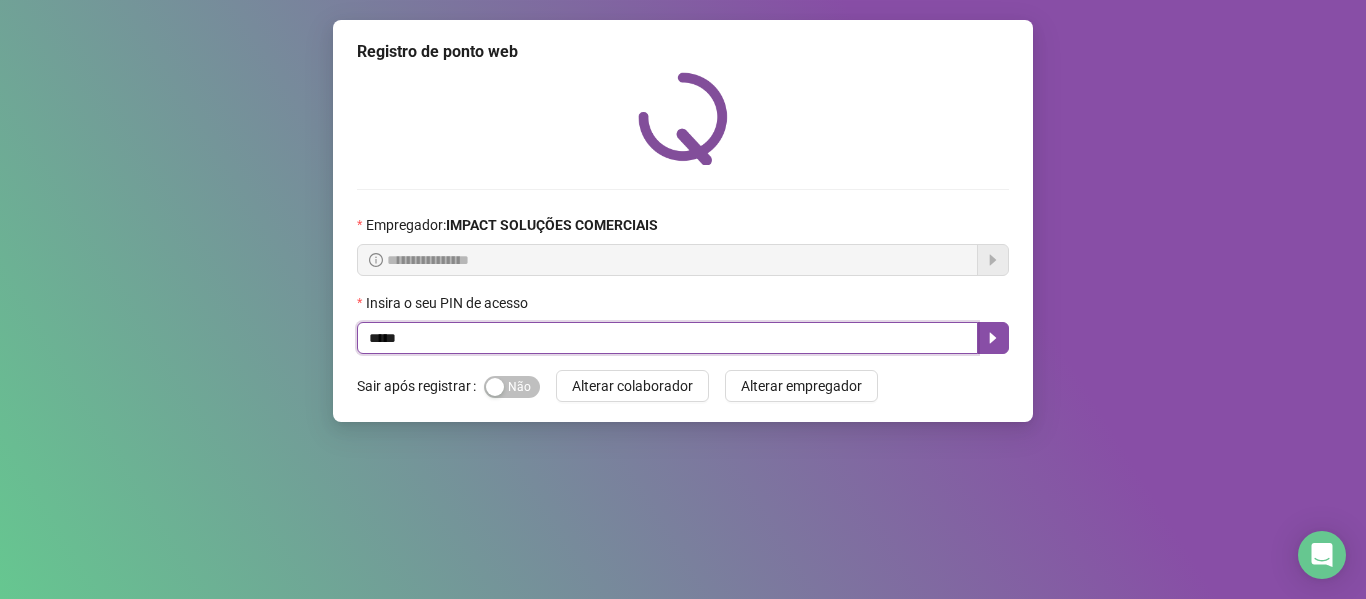 type on "*****" 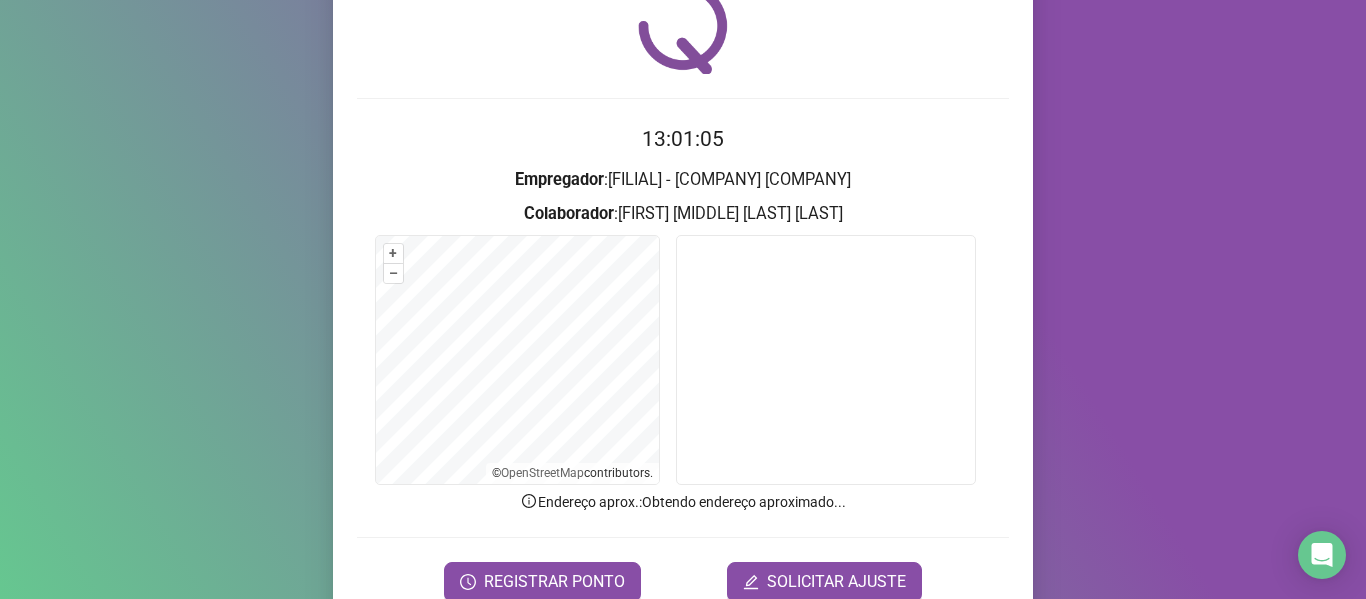 scroll, scrollTop: 182, scrollLeft: 0, axis: vertical 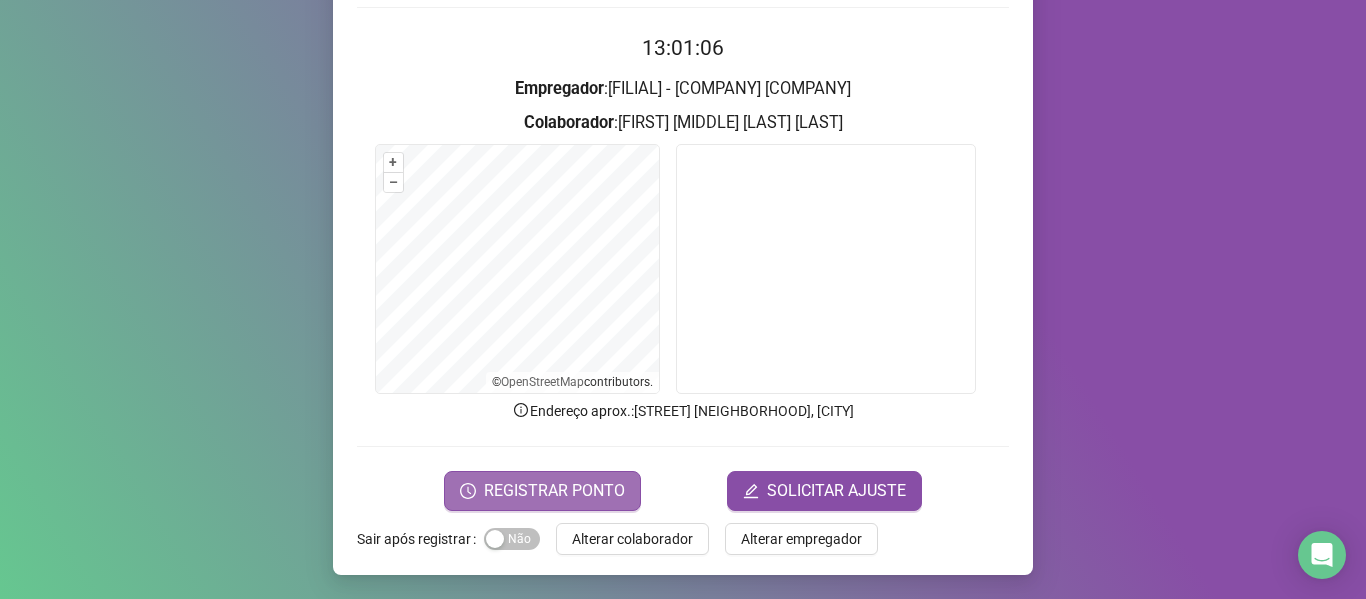 click on "REGISTRAR PONTO" at bounding box center [554, 491] 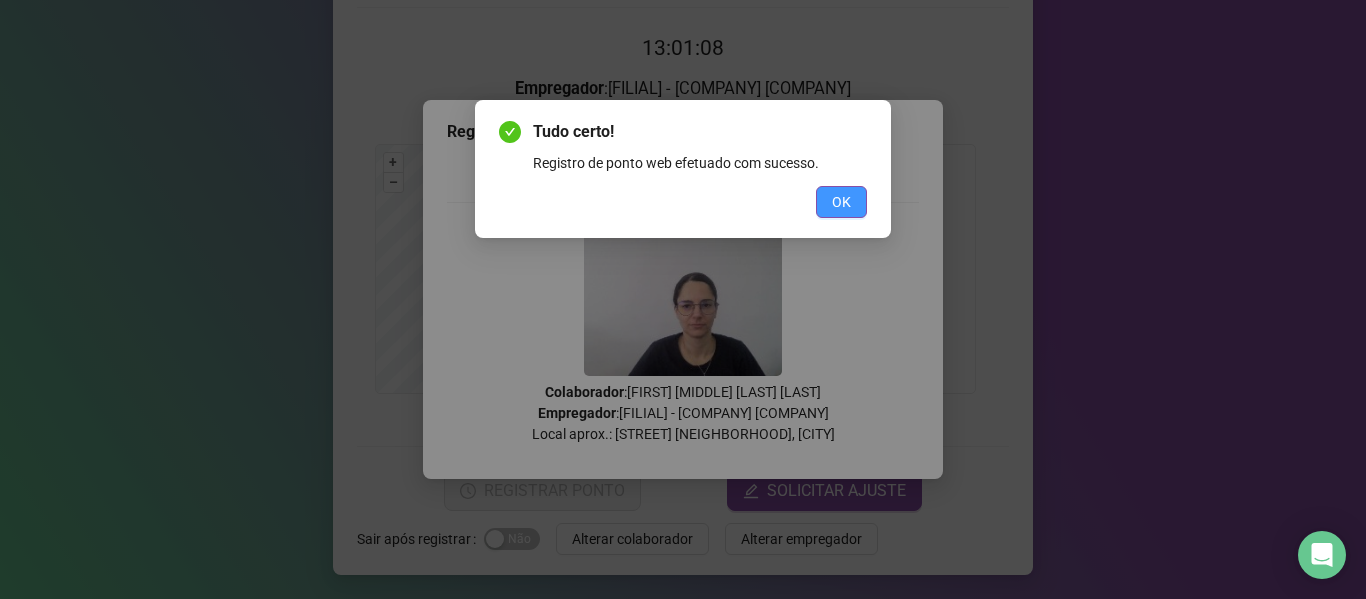 click on "OK" at bounding box center (841, 202) 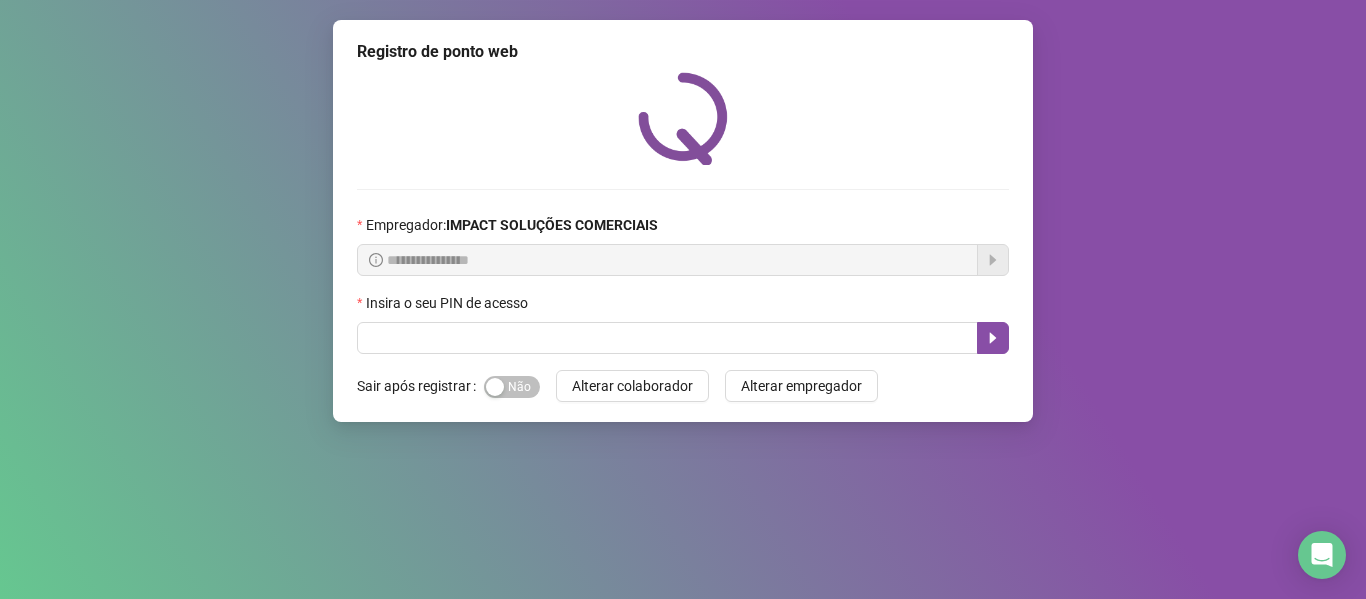 scroll, scrollTop: 0, scrollLeft: 0, axis: both 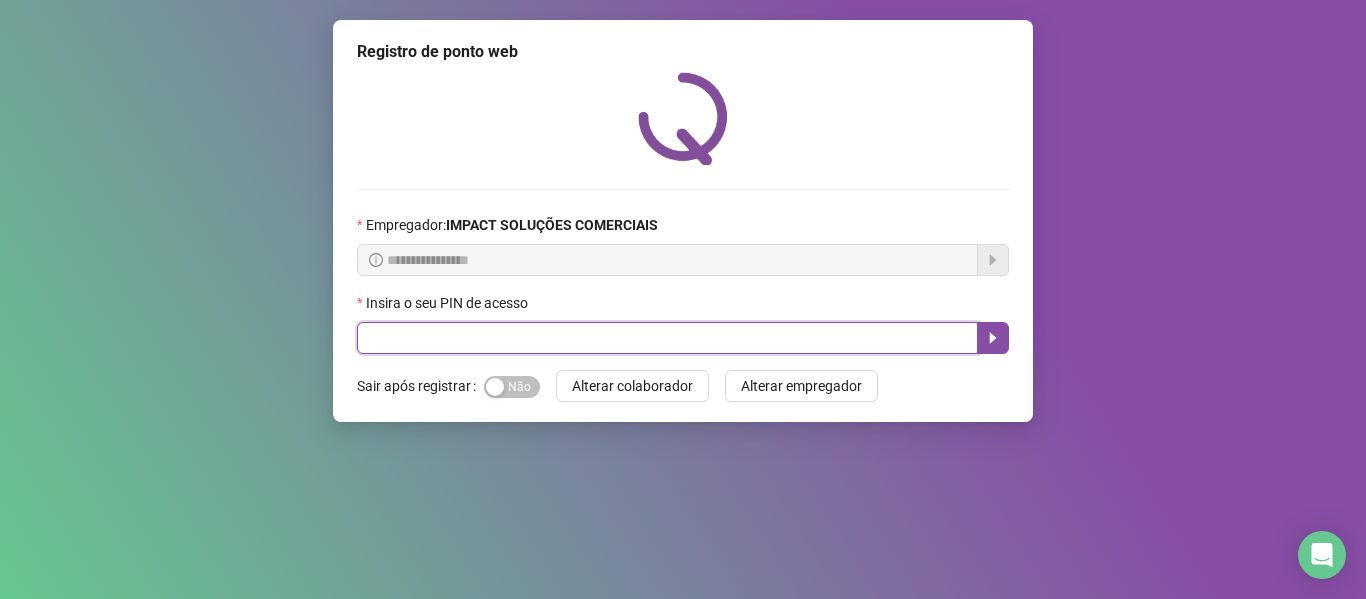 click at bounding box center (667, 338) 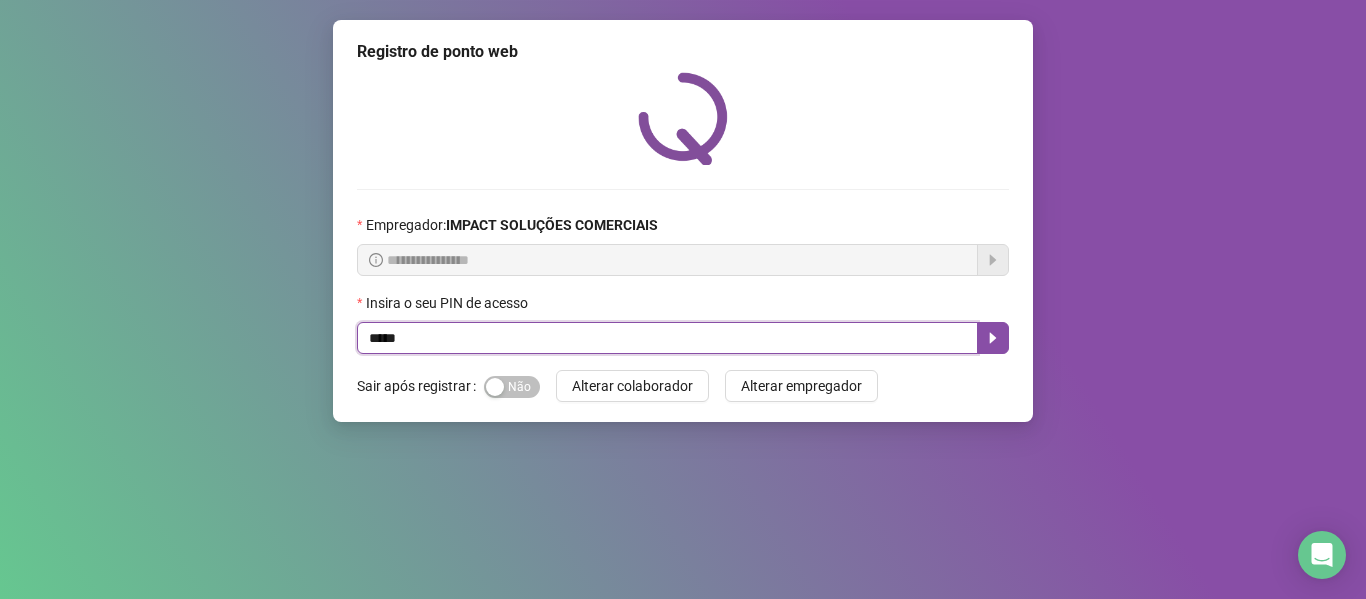 type on "*****" 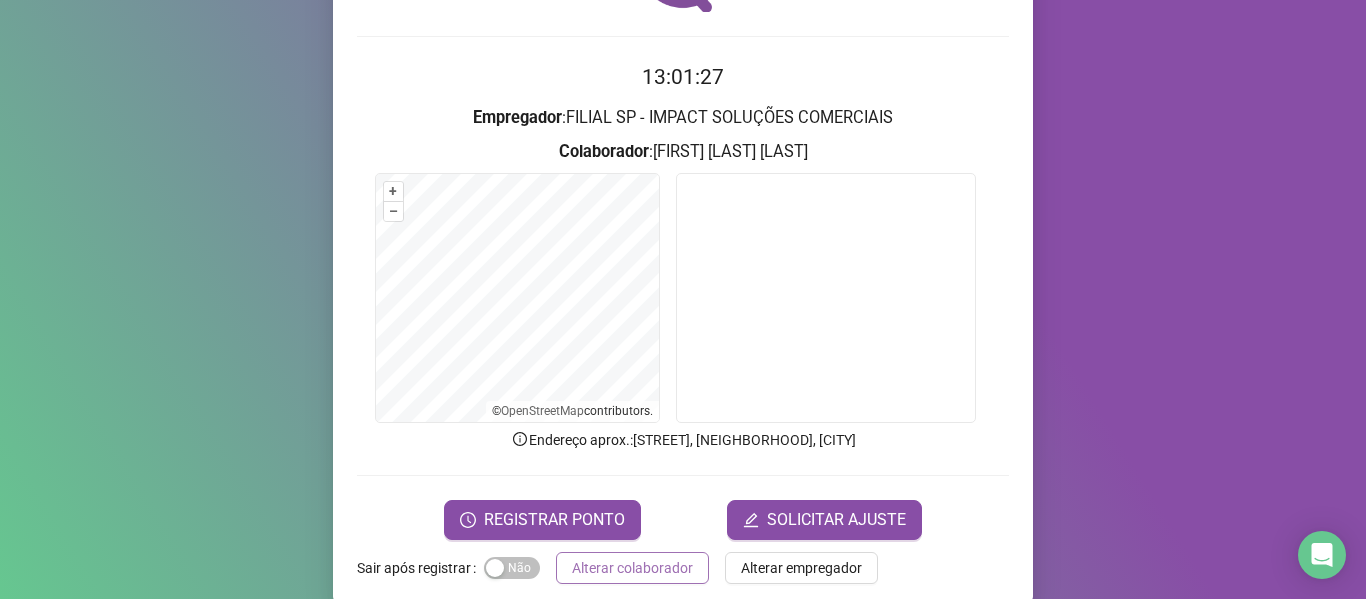 scroll, scrollTop: 182, scrollLeft: 0, axis: vertical 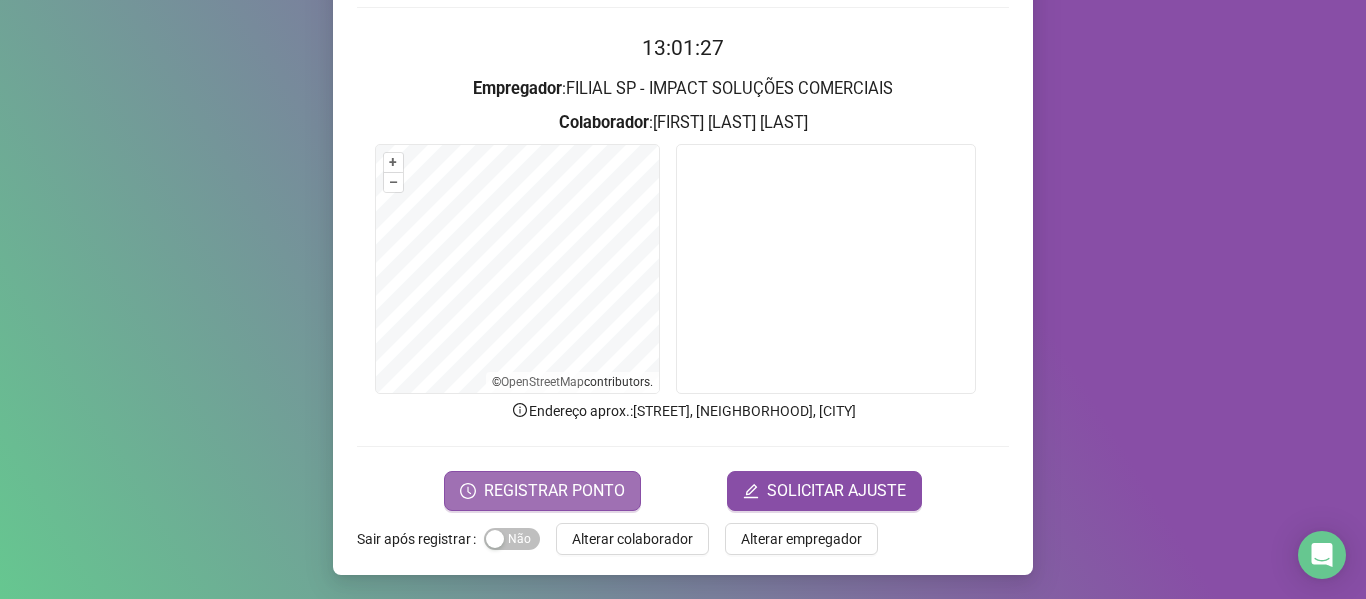 click on "REGISTRAR PONTO" at bounding box center (554, 491) 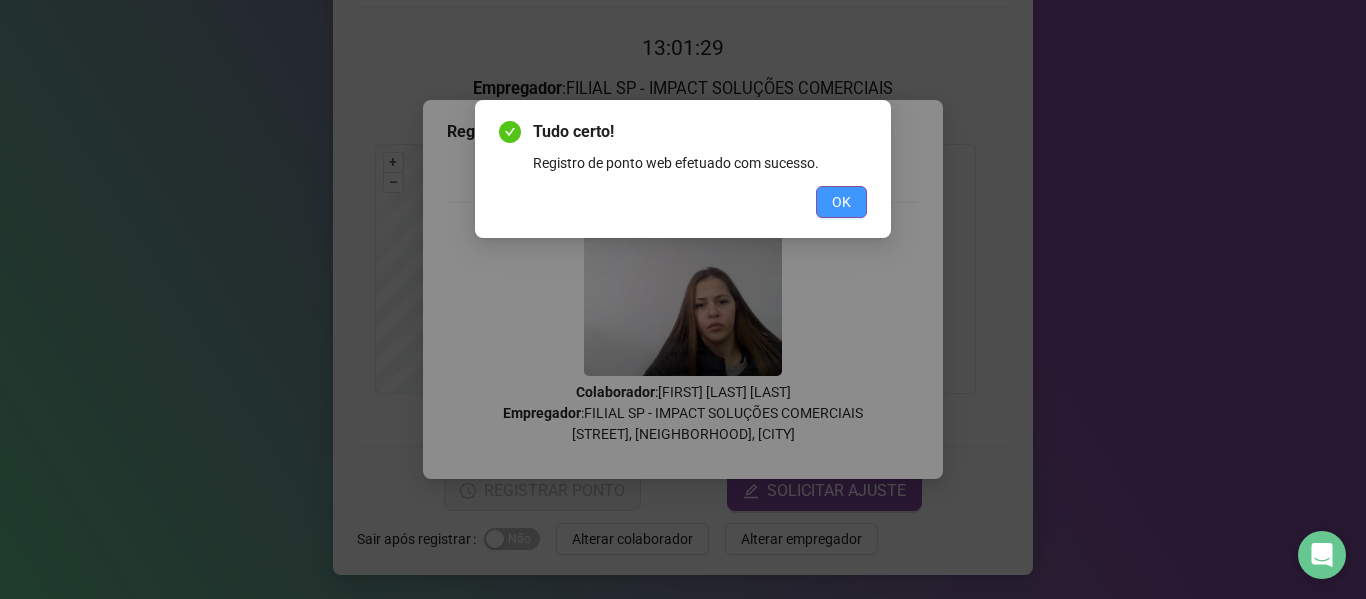 click on "OK" at bounding box center [841, 202] 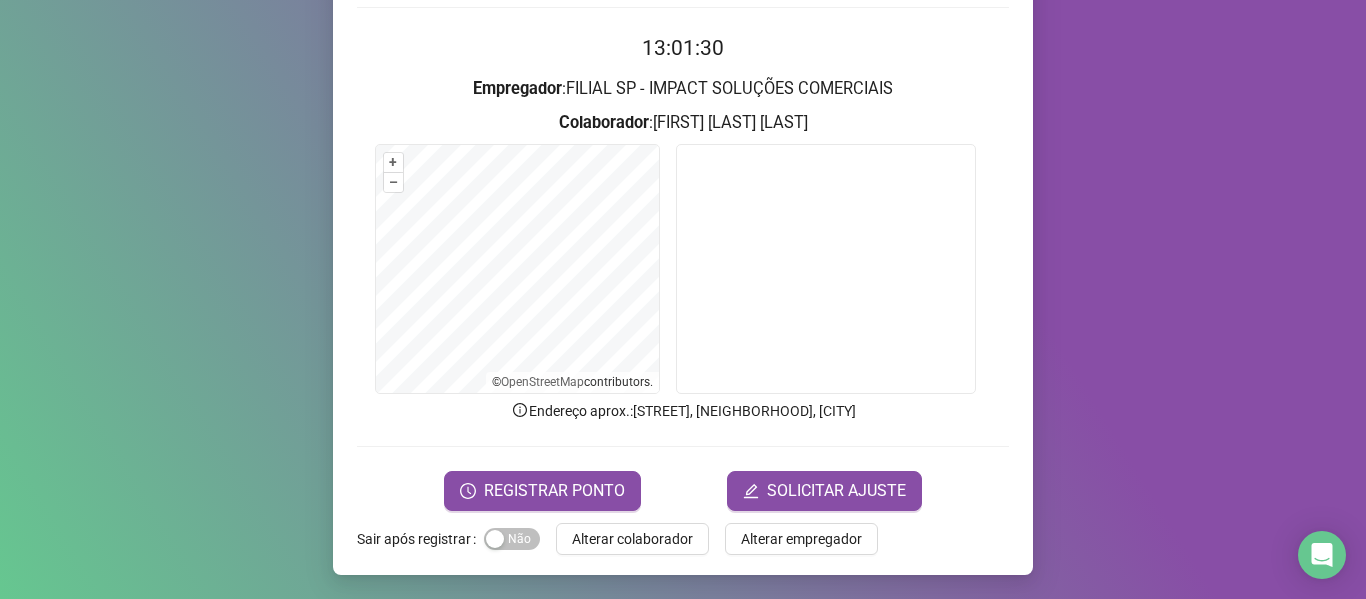 click on "Alterar colaborador" at bounding box center (632, 539) 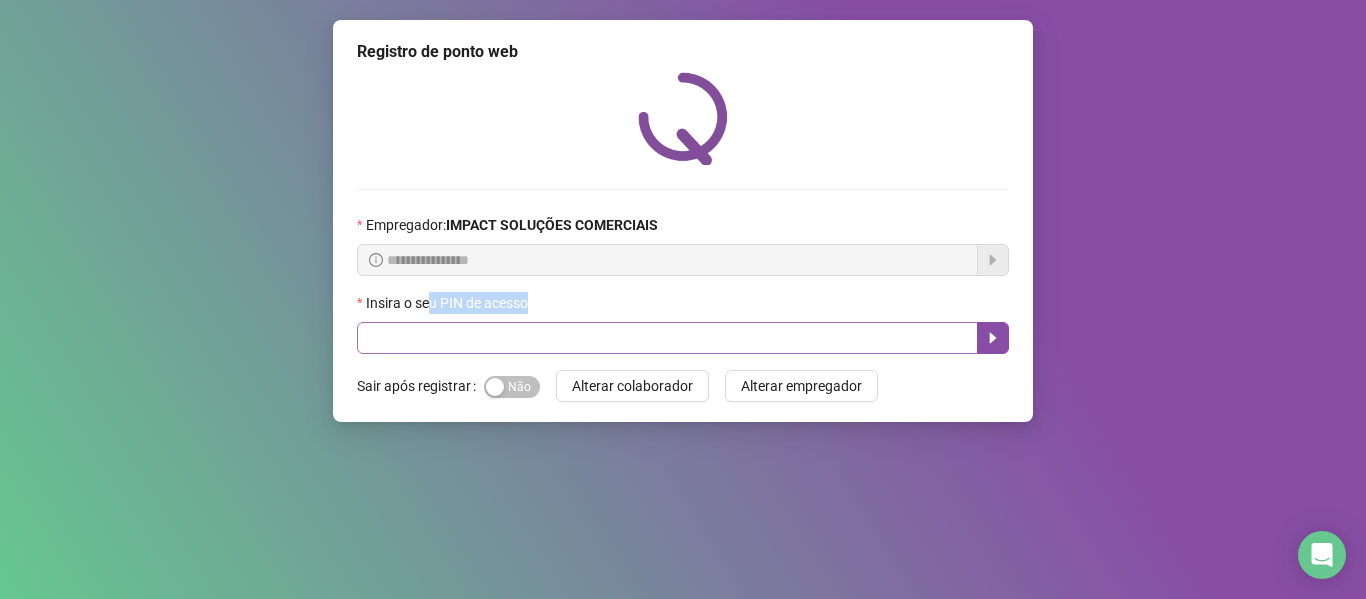 drag, startPoint x: 428, startPoint y: 311, endPoint x: 419, endPoint y: 326, distance: 17.492855 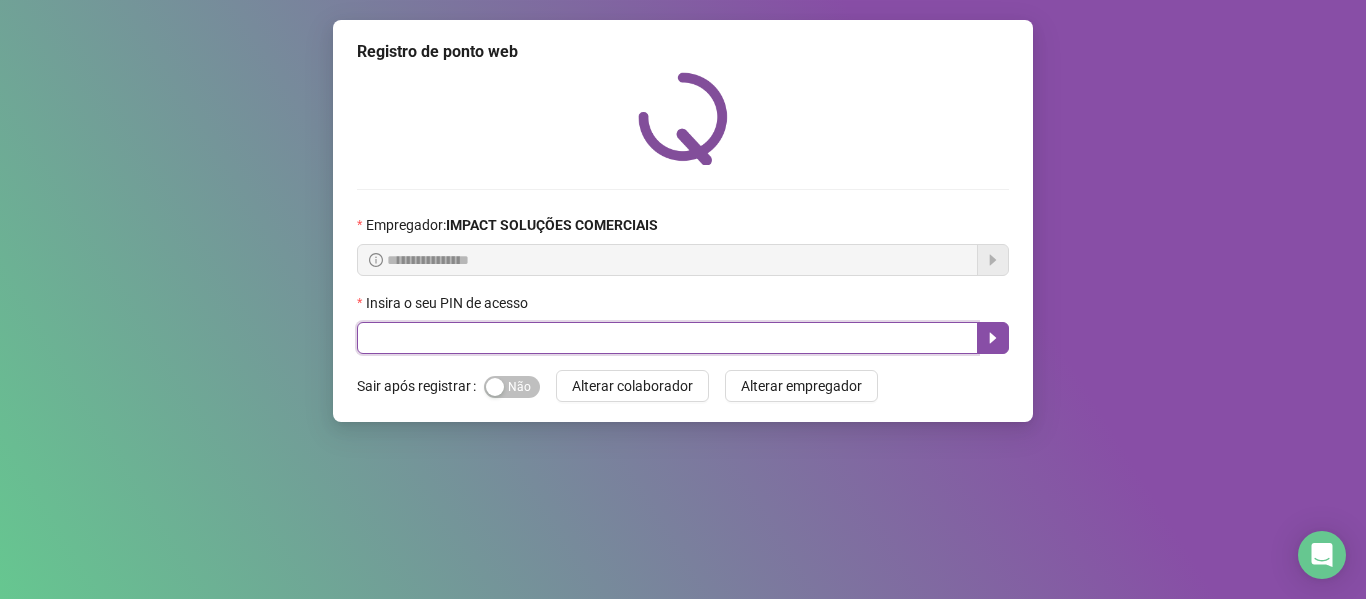 click at bounding box center [667, 338] 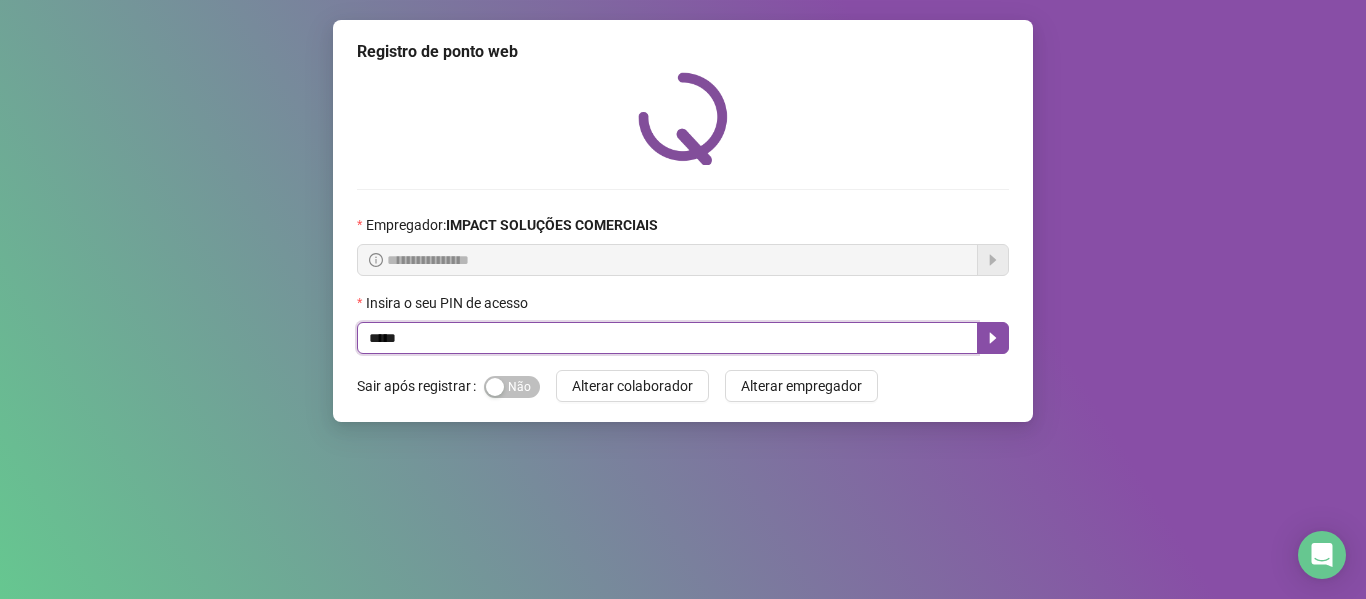 type on "*****" 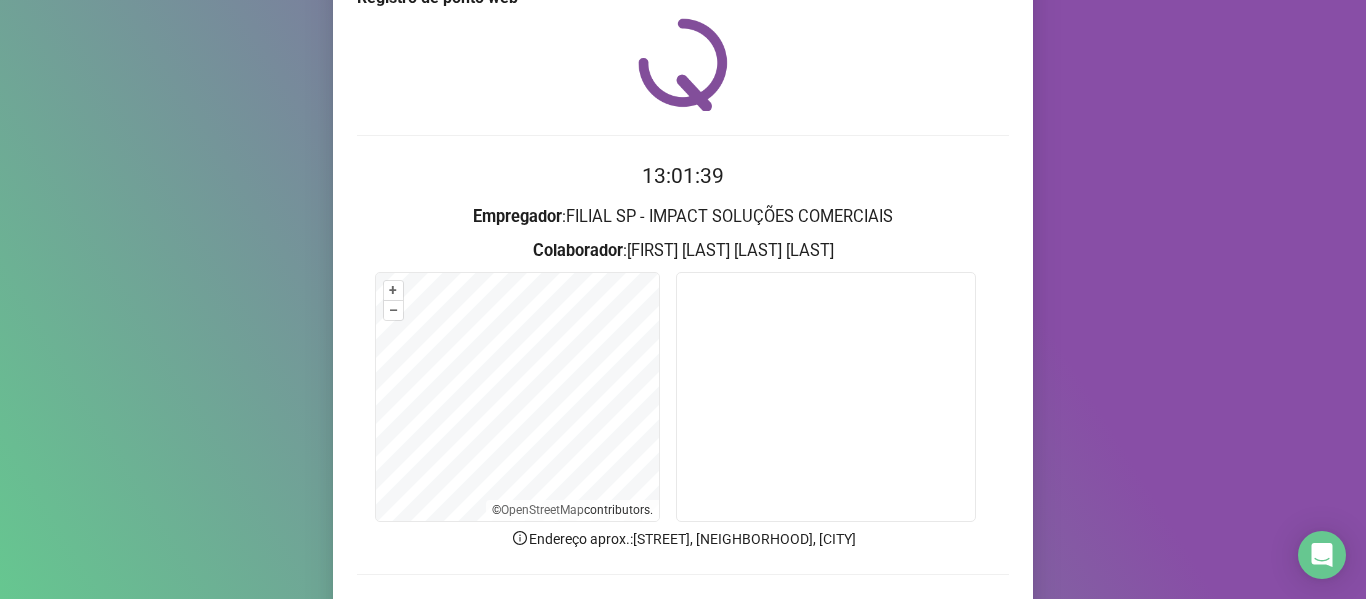scroll, scrollTop: 100, scrollLeft: 0, axis: vertical 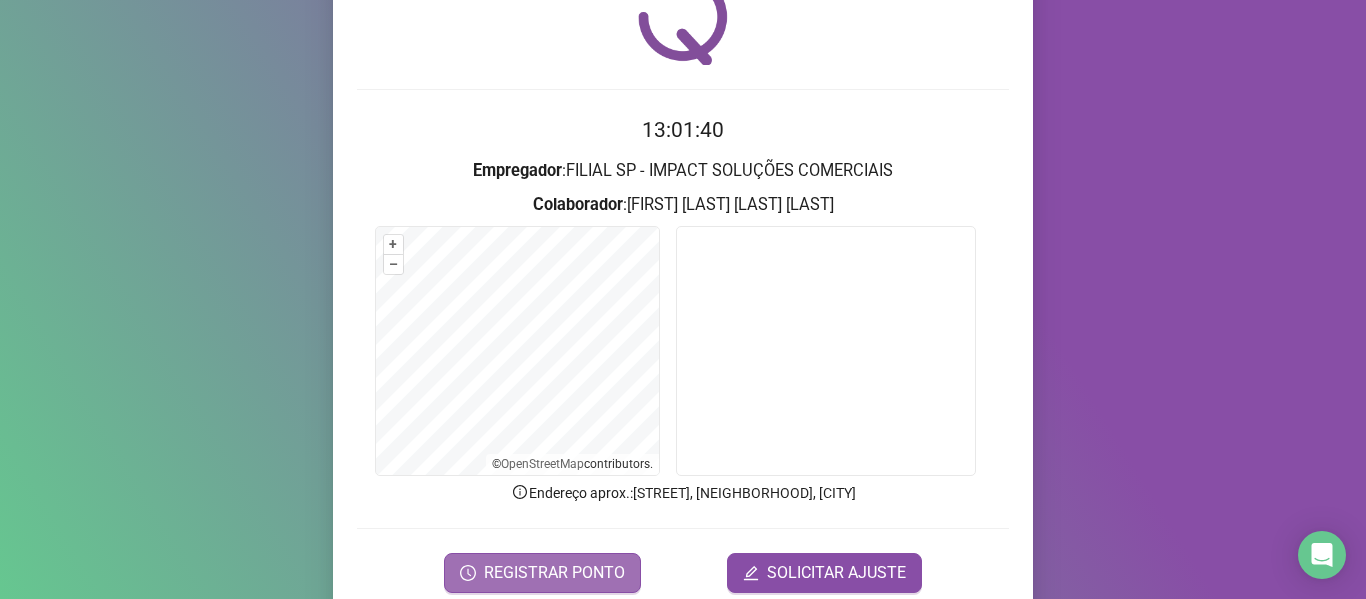 click on "REGISTRAR PONTO" at bounding box center (554, 573) 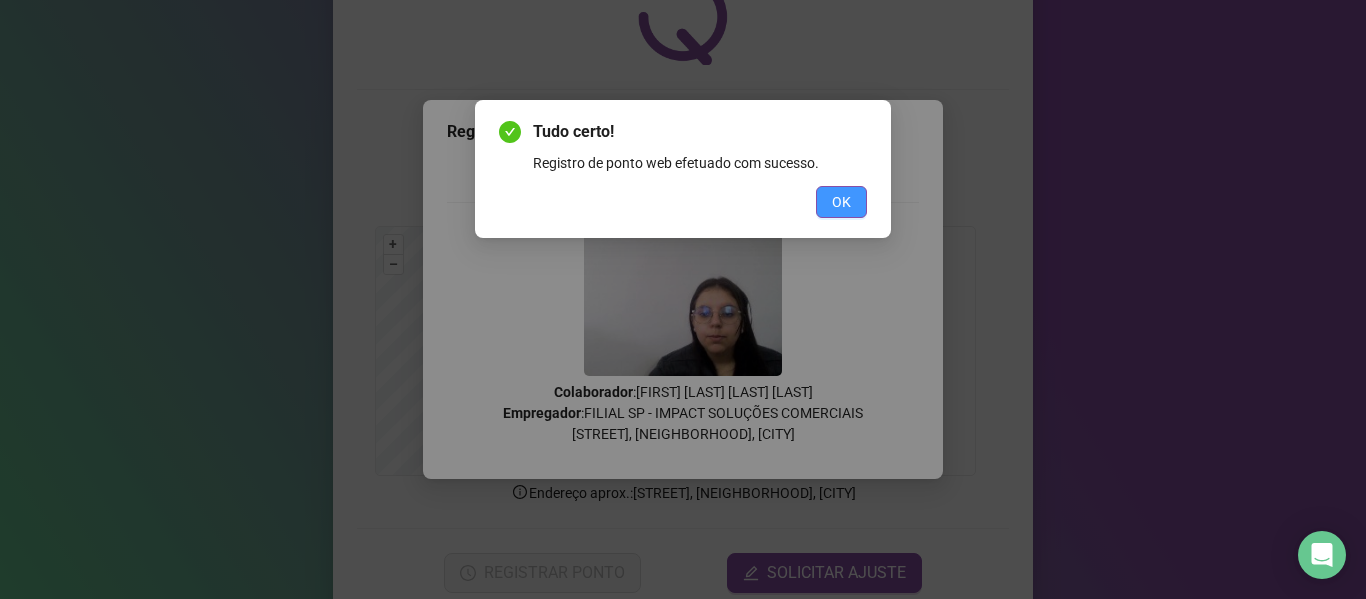click on "OK" at bounding box center (841, 202) 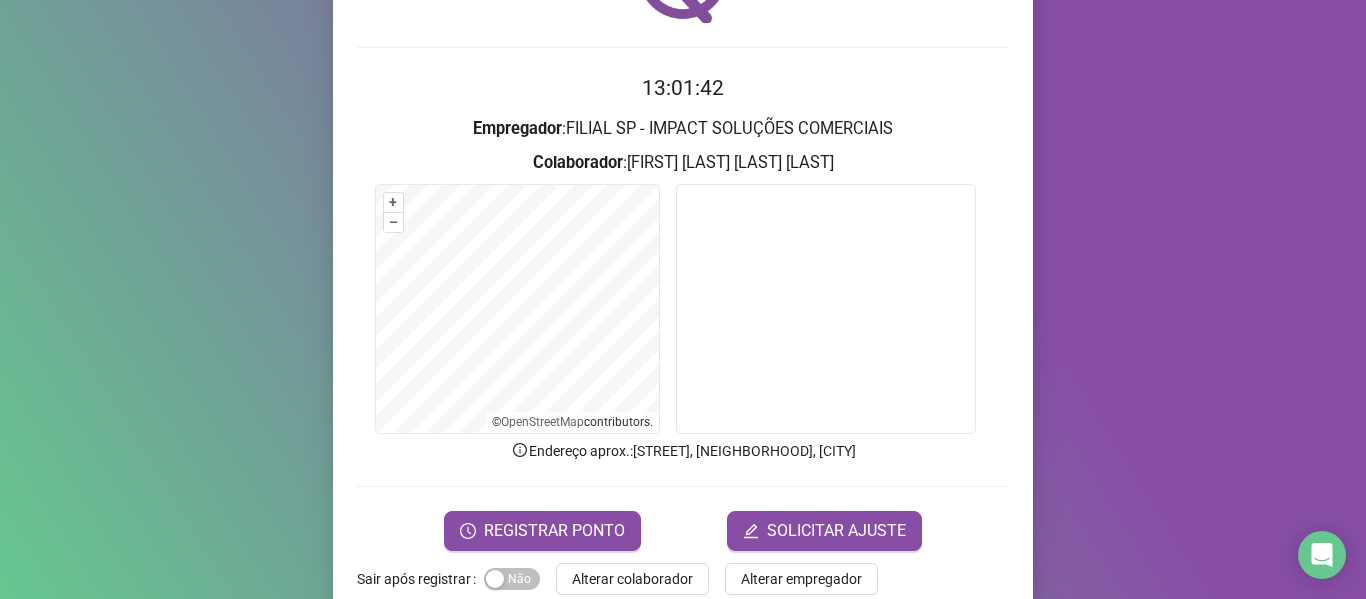 scroll, scrollTop: 182, scrollLeft: 0, axis: vertical 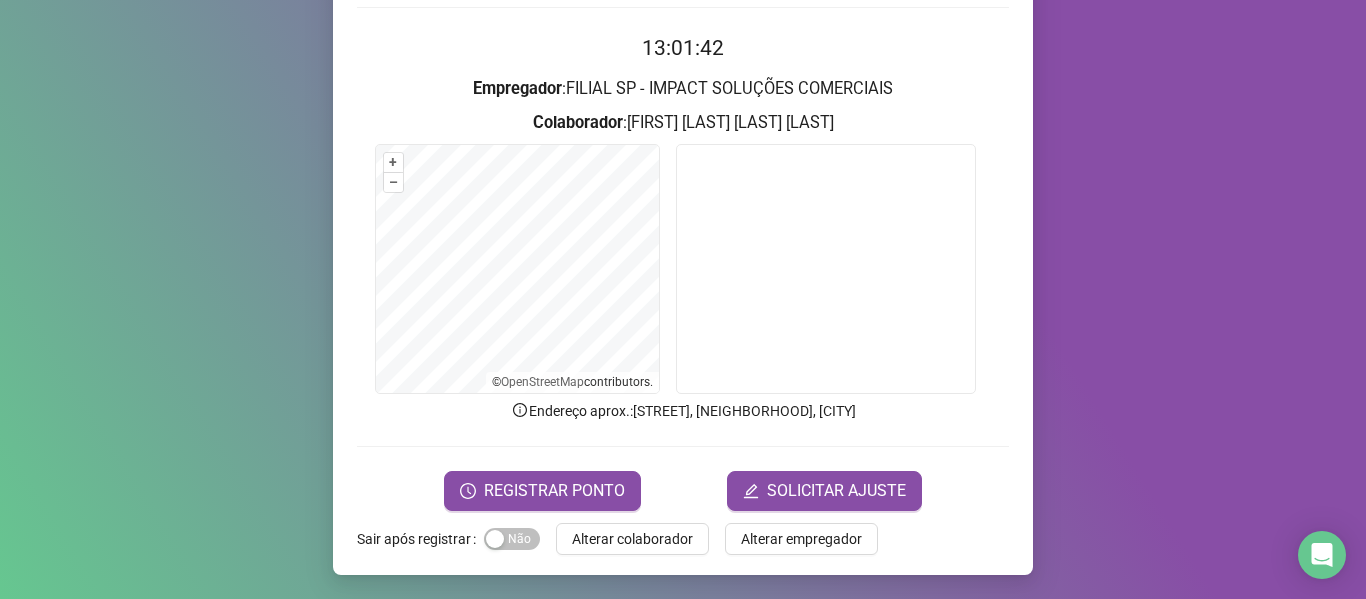 click on "Alterar colaborador" at bounding box center (632, 539) 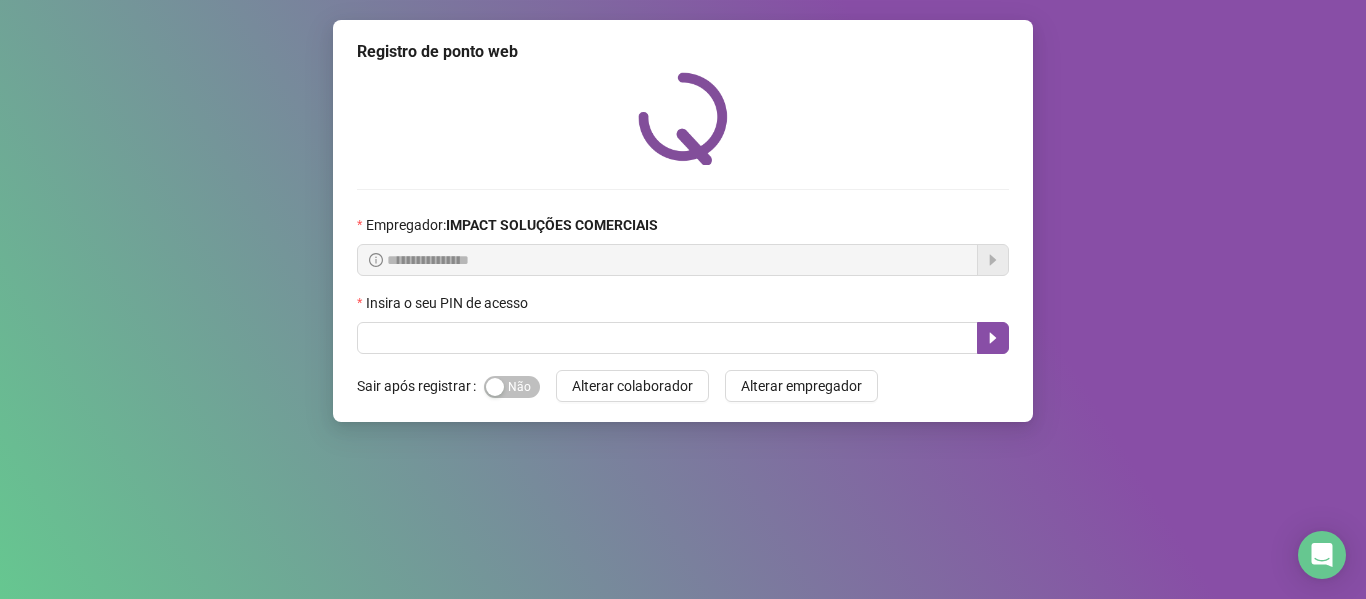 scroll, scrollTop: 0, scrollLeft: 0, axis: both 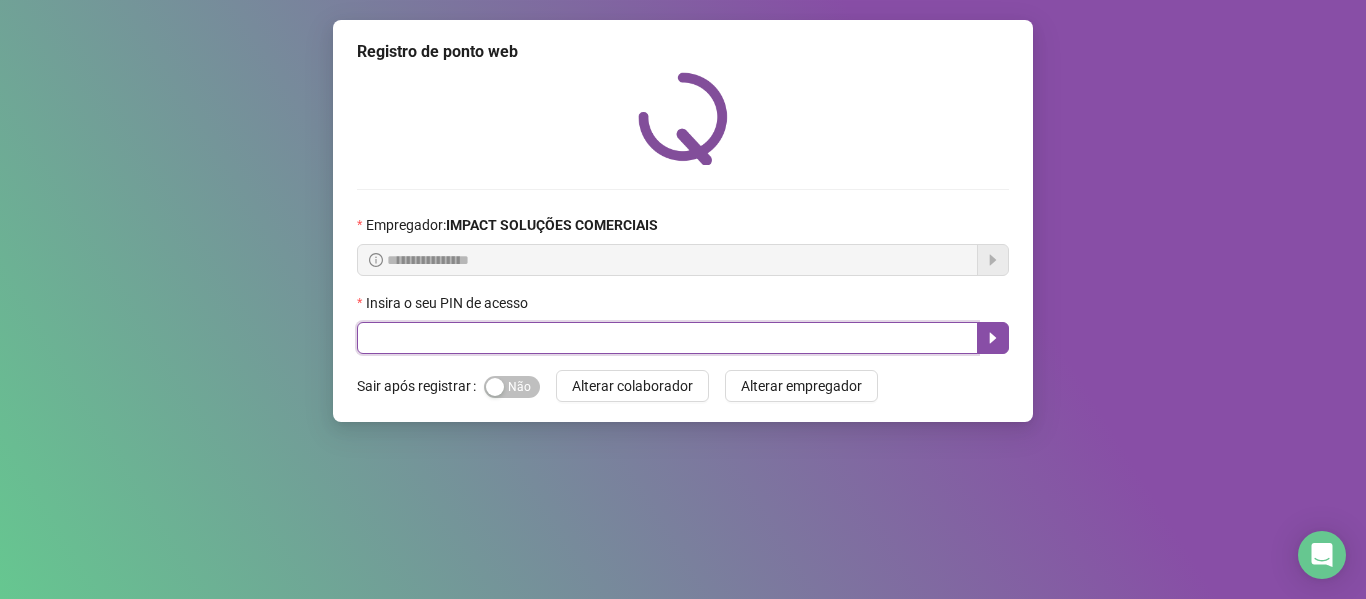 click at bounding box center (667, 338) 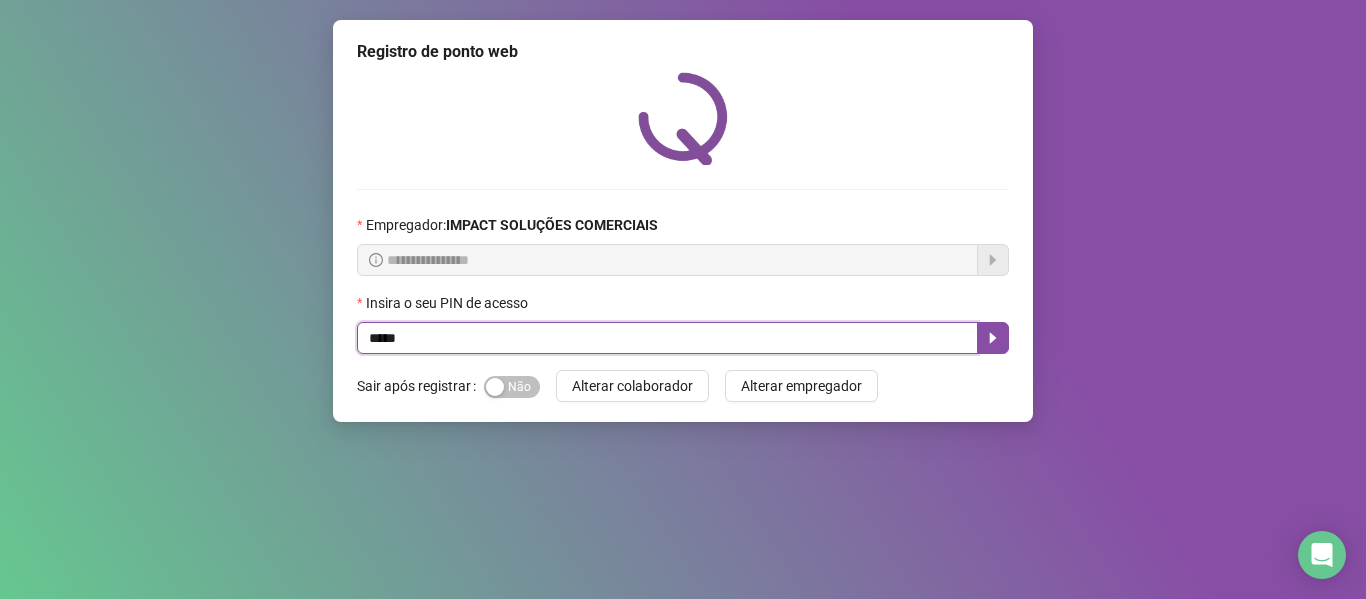 type on "*****" 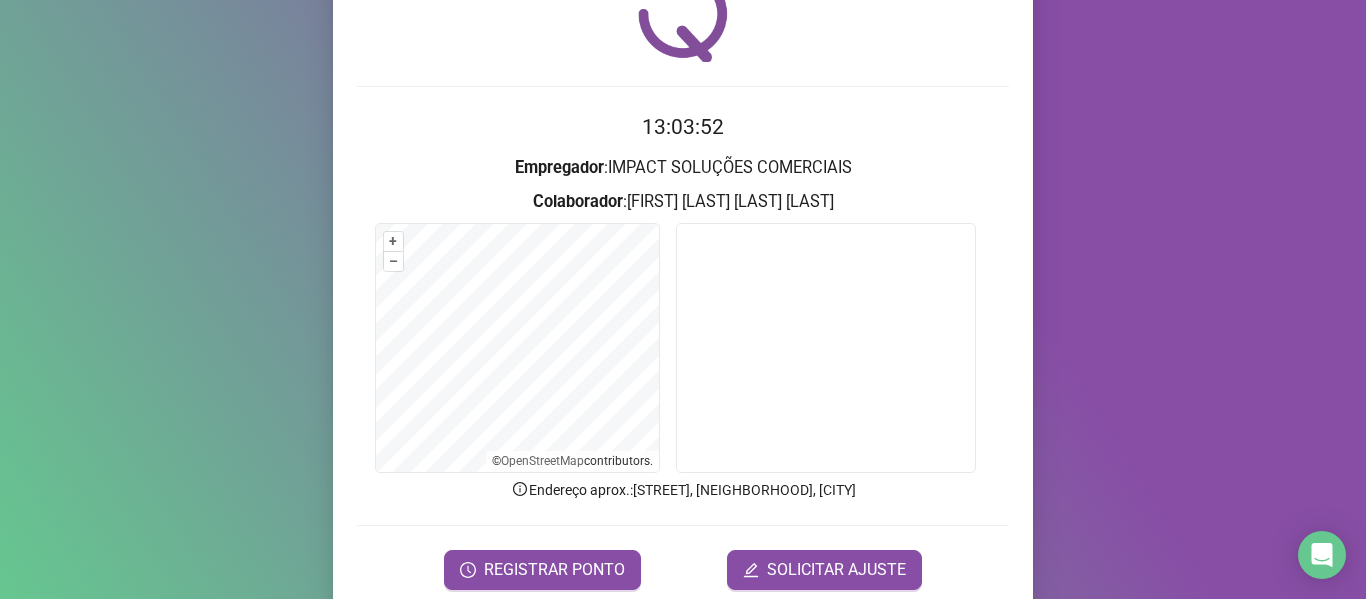 scroll, scrollTop: 182, scrollLeft: 0, axis: vertical 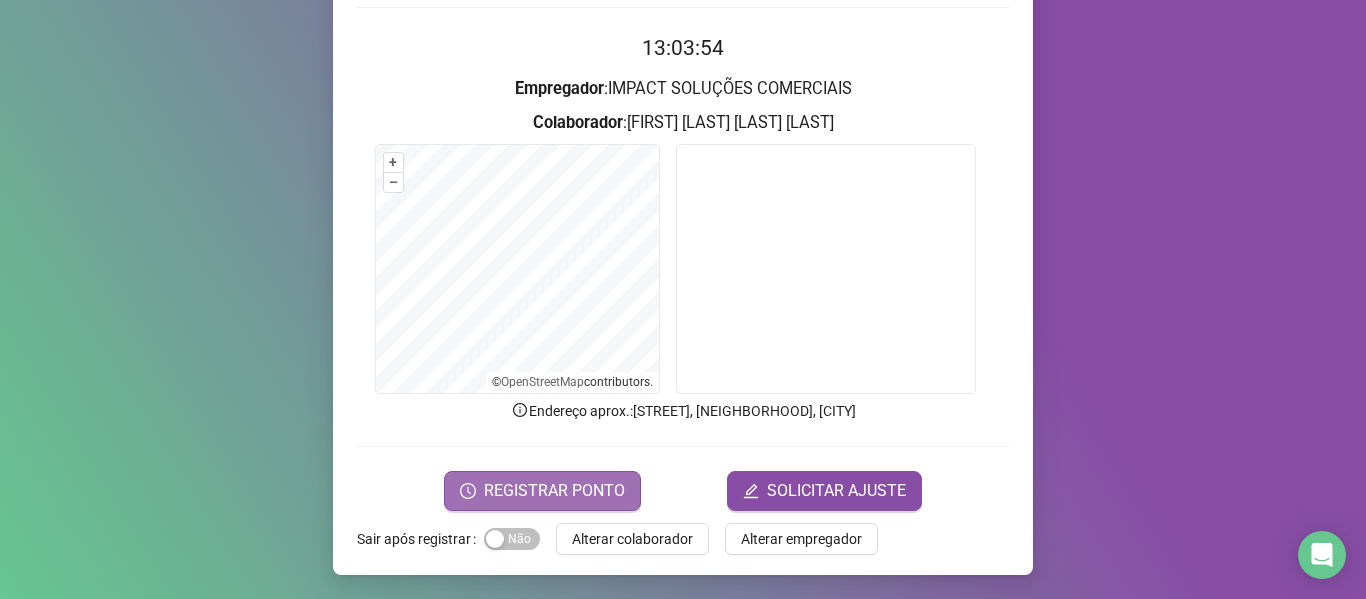 click on "REGISTRAR PONTO" at bounding box center (554, 491) 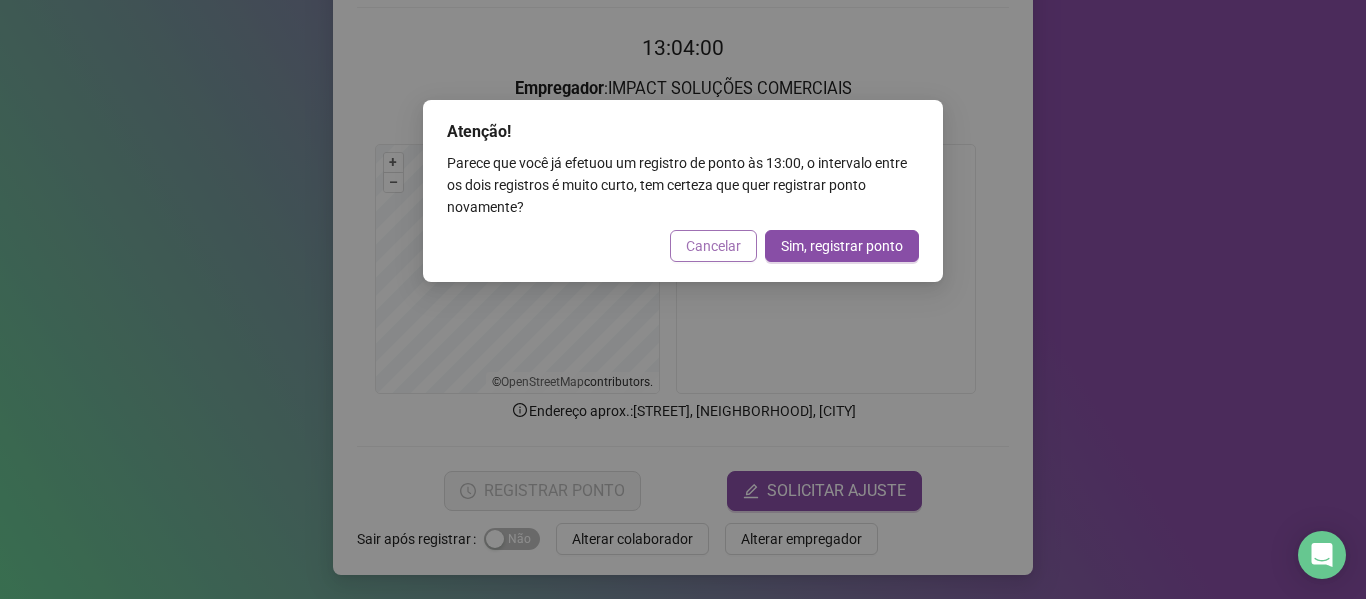 click on "Cancelar" at bounding box center (713, 246) 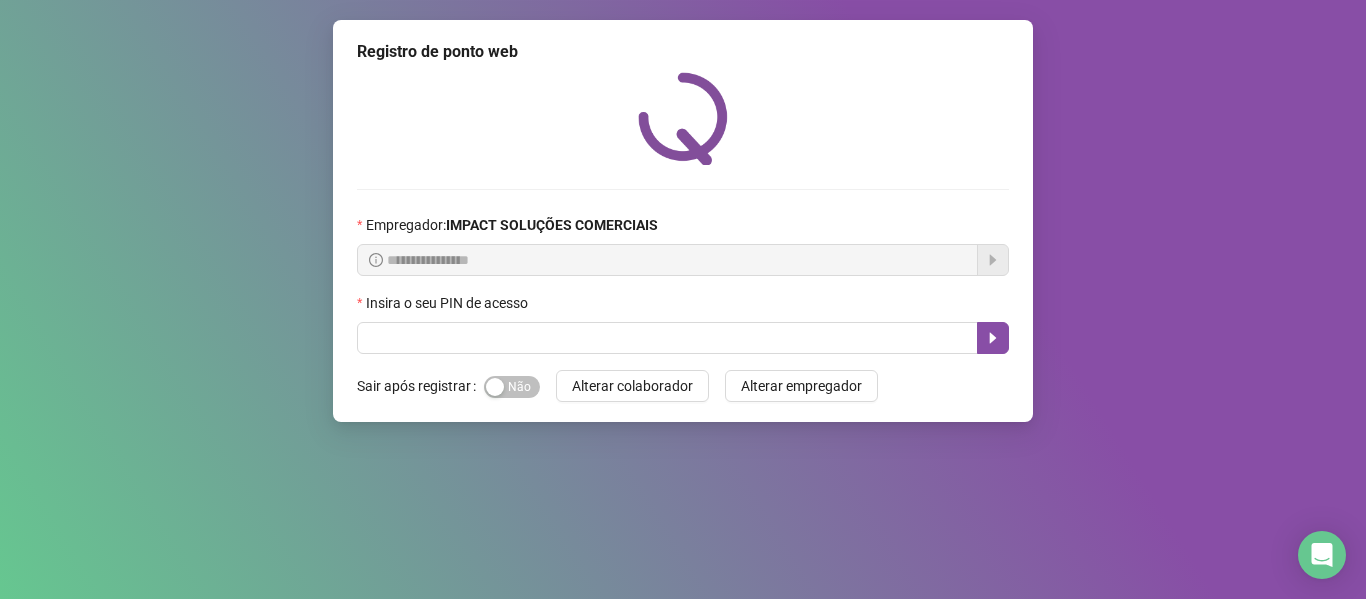 scroll, scrollTop: 0, scrollLeft: 0, axis: both 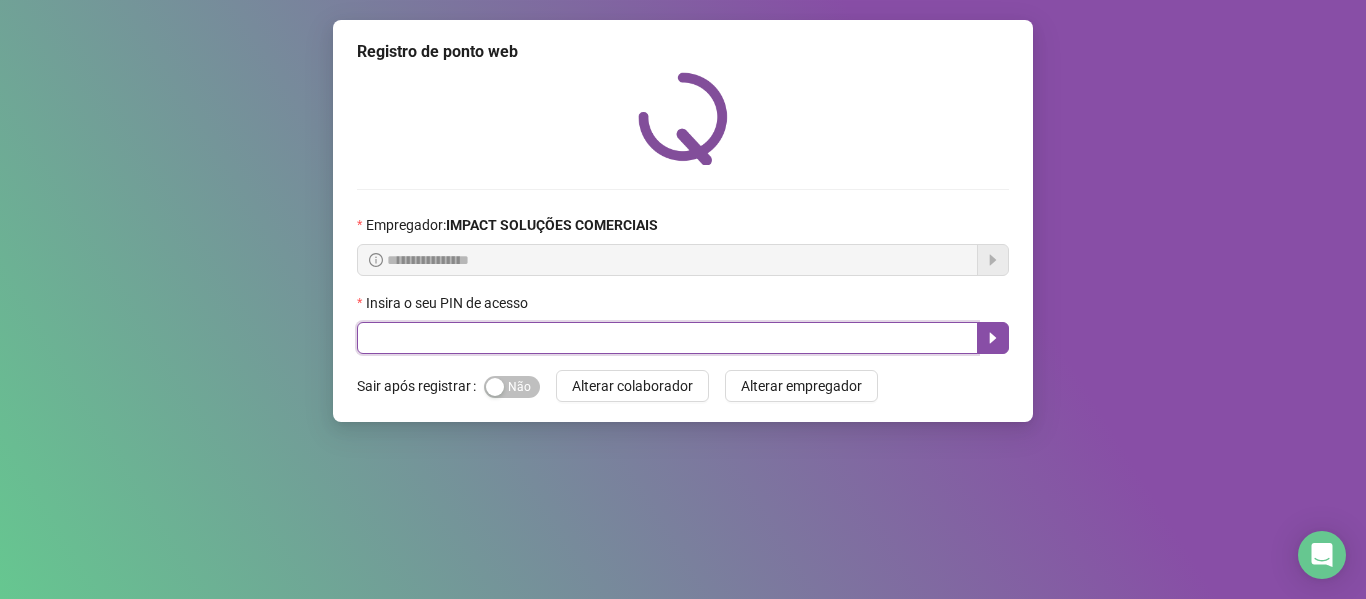 click at bounding box center (667, 338) 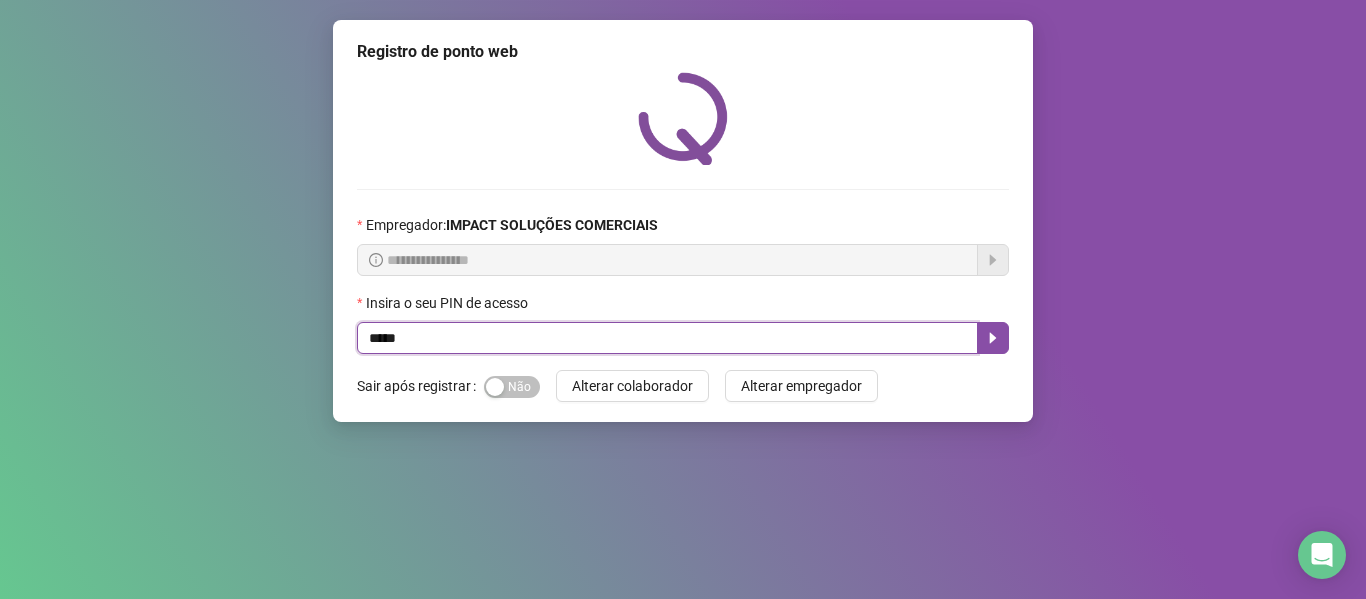 type on "*****" 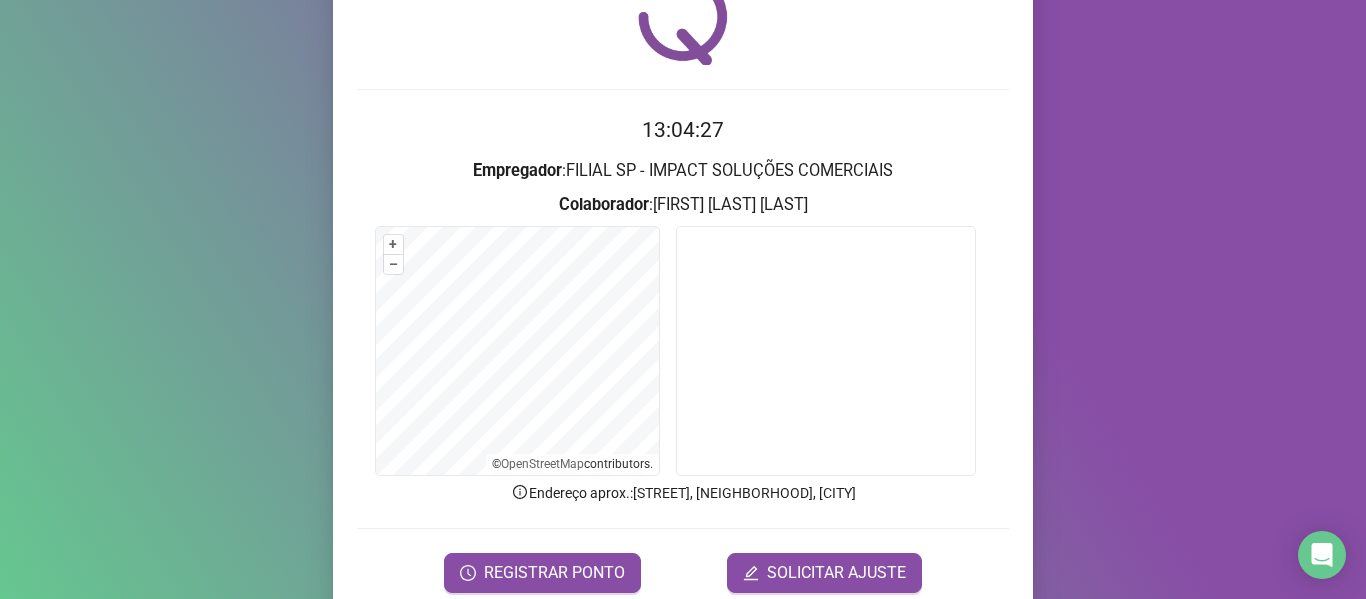 scroll, scrollTop: 182, scrollLeft: 0, axis: vertical 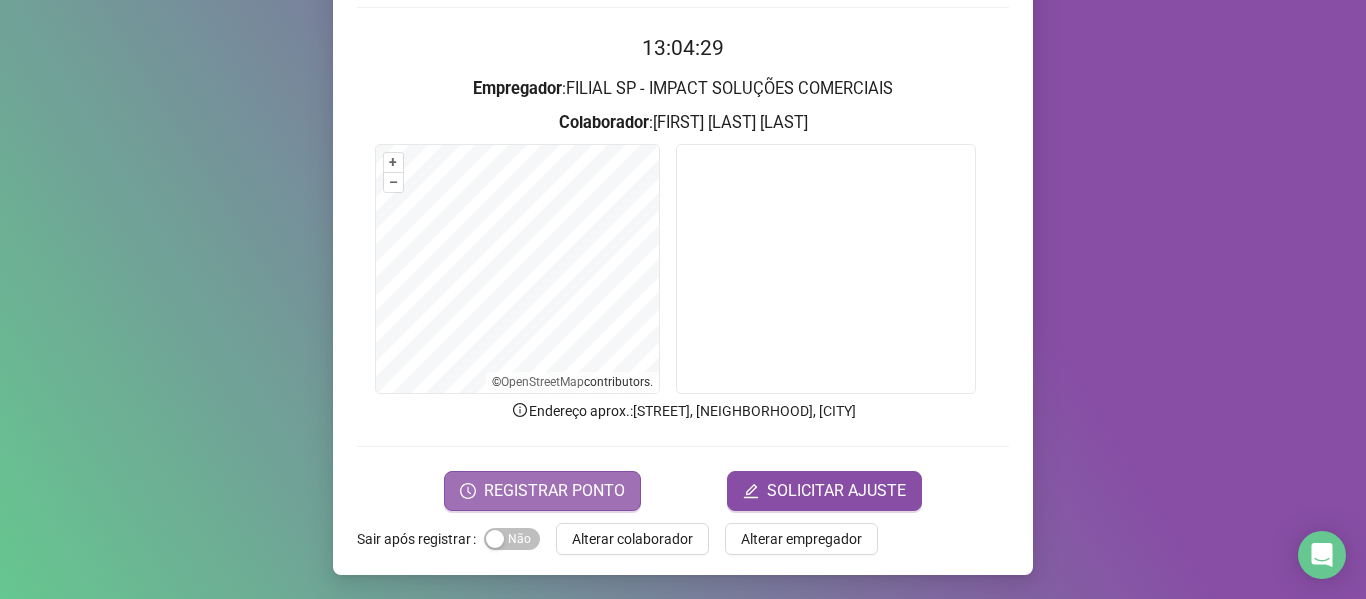 click on "REGISTRAR PONTO" at bounding box center [554, 491] 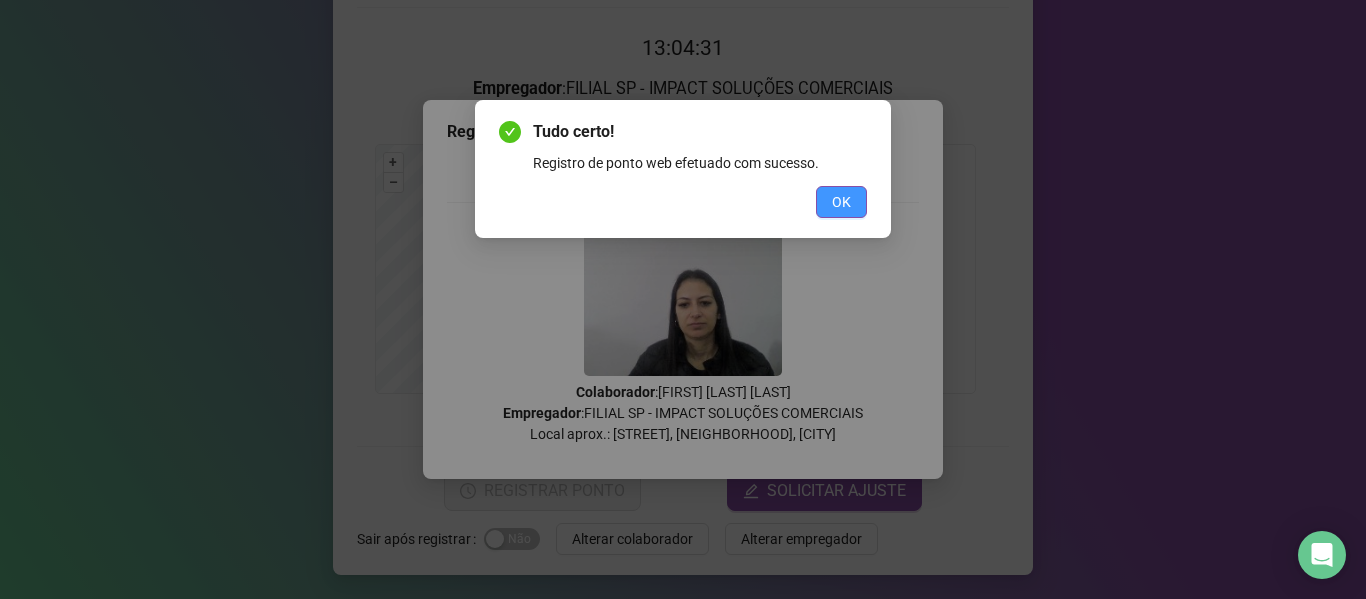 click on "OK" at bounding box center [841, 202] 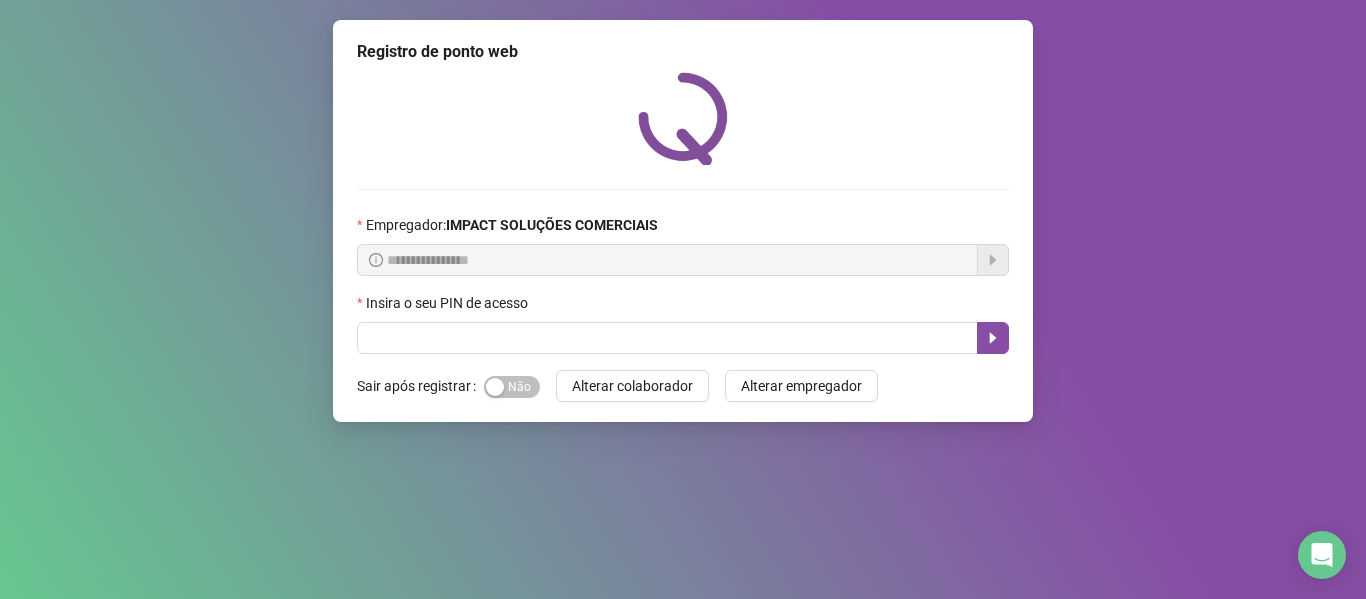 scroll, scrollTop: 0, scrollLeft: 0, axis: both 